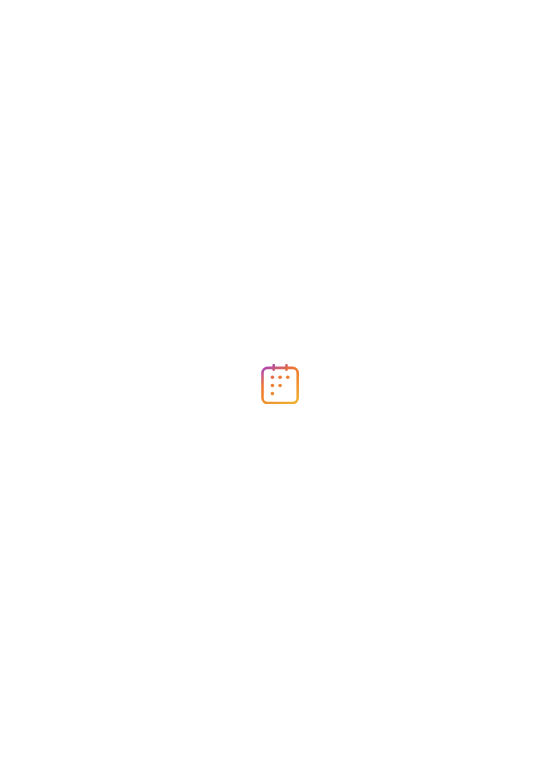 scroll, scrollTop: 0, scrollLeft: 0, axis: both 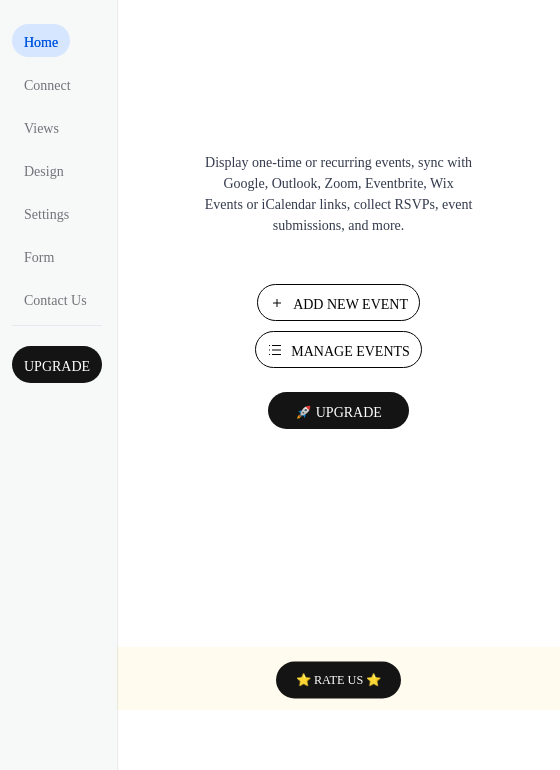 drag, startPoint x: 144, startPoint y: 451, endPoint x: 141, endPoint y: 833, distance: 382.01178 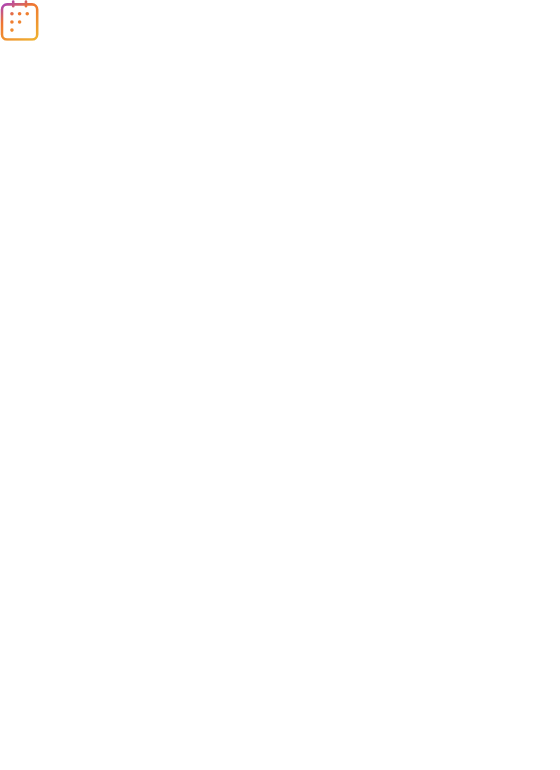scroll, scrollTop: 0, scrollLeft: 0, axis: both 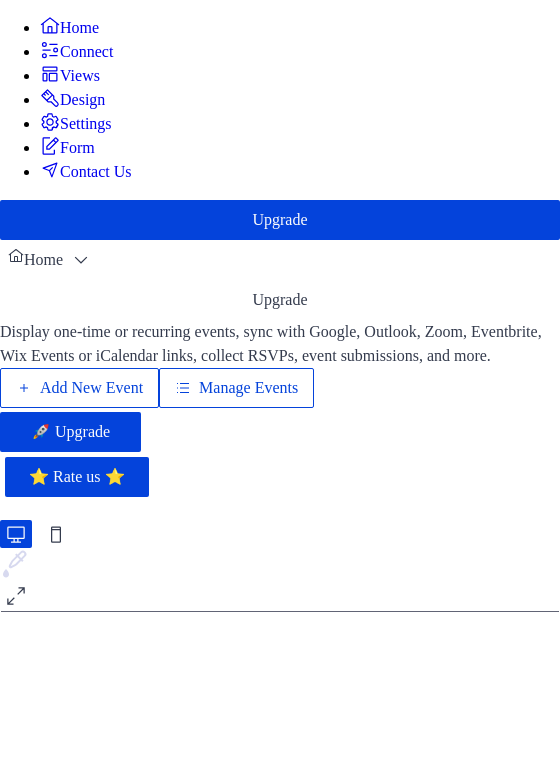 click on "Connect" at bounding box center (89, 52) 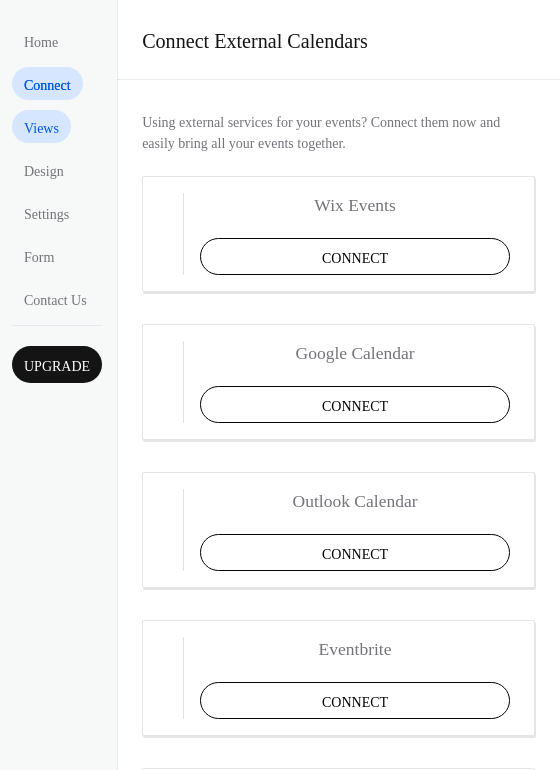 click on "Views" at bounding box center (41, 128) 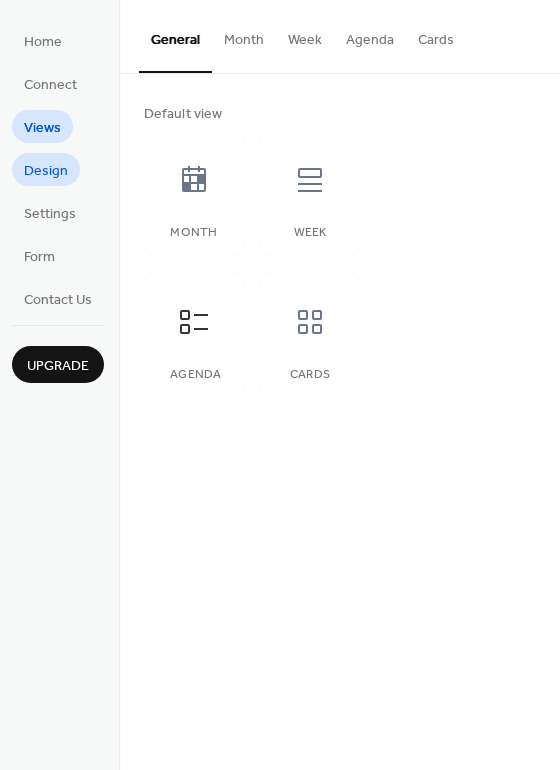 click on "Design" at bounding box center (46, 171) 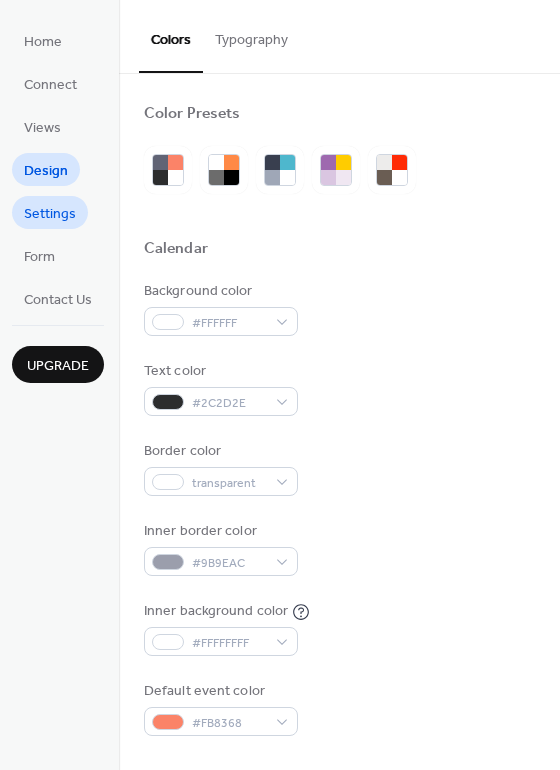 click on "Settings" at bounding box center (50, 214) 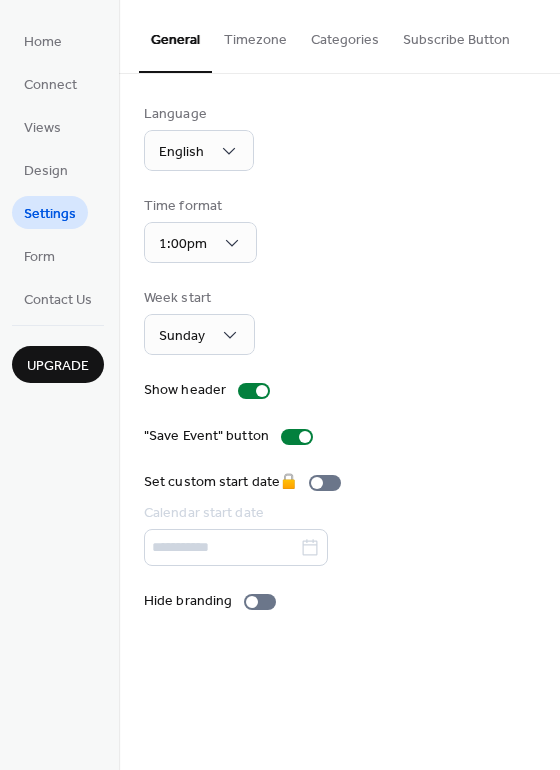 click on "Timezone" at bounding box center [255, 35] 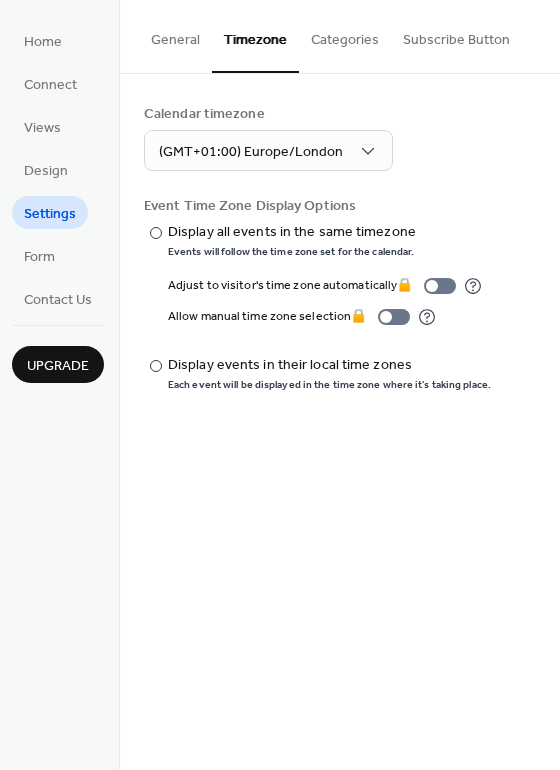 click on "Categories" at bounding box center [345, 35] 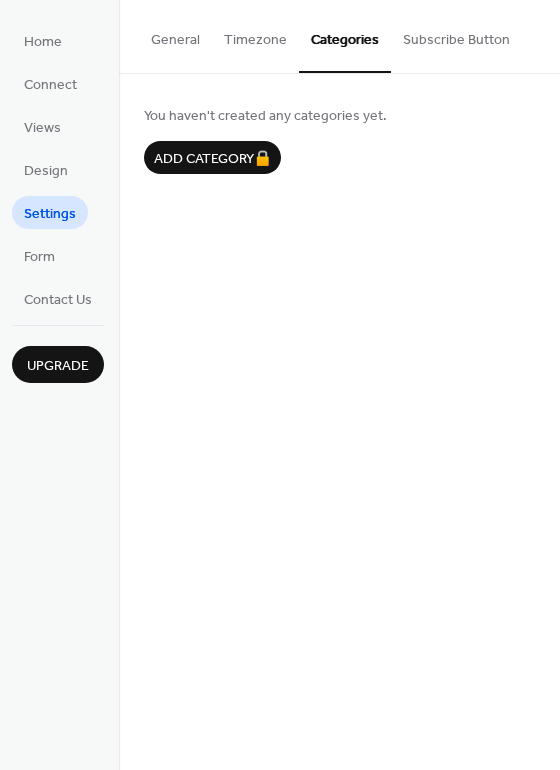click on "Subscribe Button" at bounding box center [456, 35] 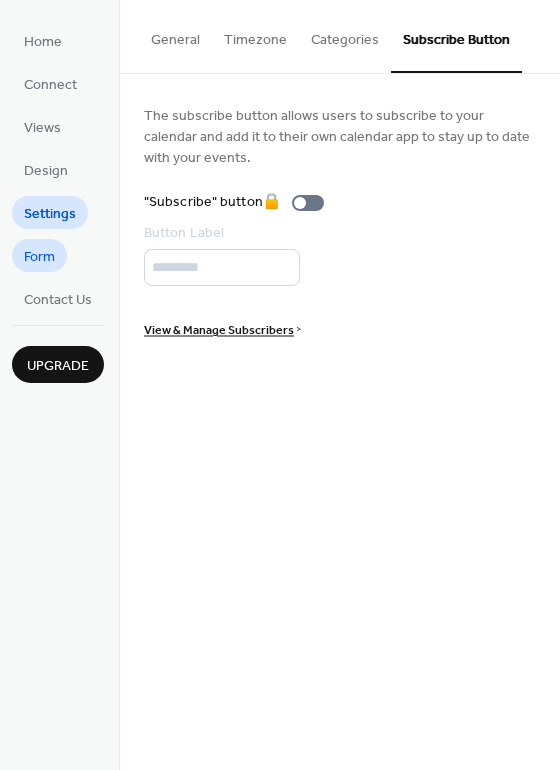 click on "Form" at bounding box center (39, 257) 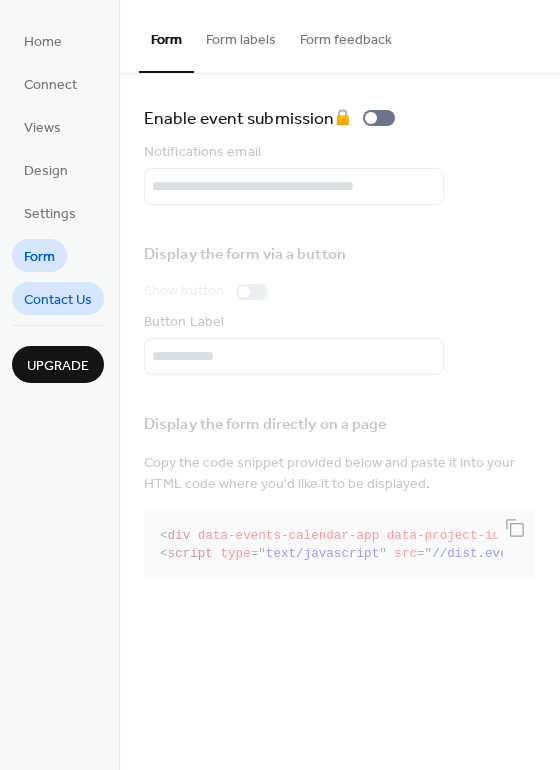 click on "Contact Us" at bounding box center (58, 300) 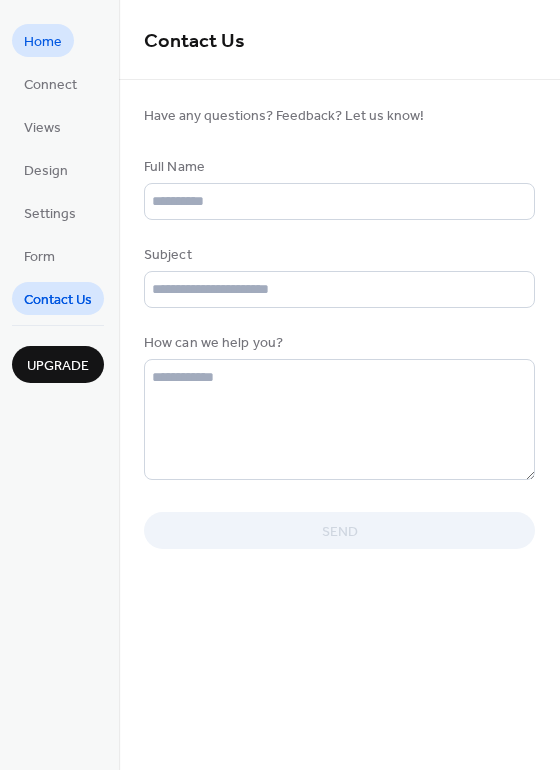 click on "Home" at bounding box center (43, 42) 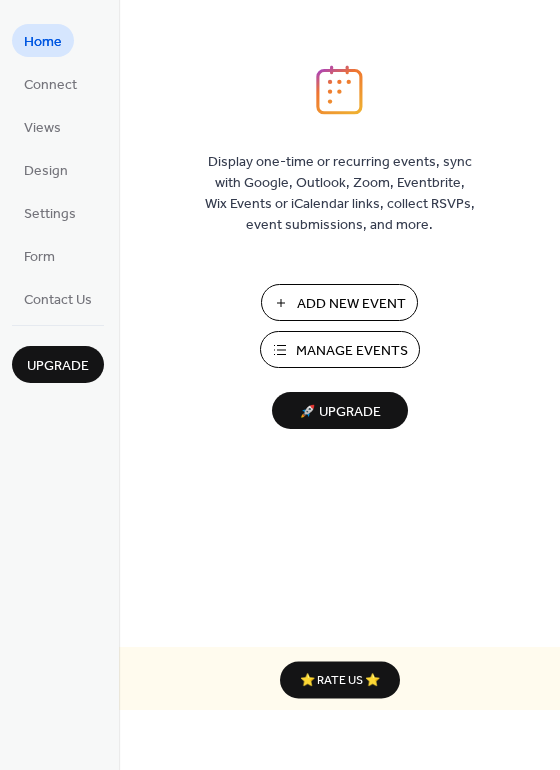 click on "🚀 Upgrade" at bounding box center [340, 412] 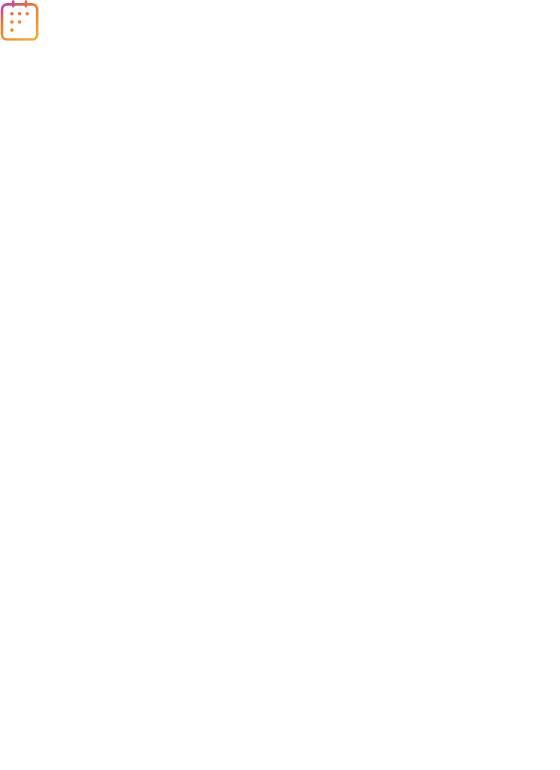 scroll, scrollTop: 0, scrollLeft: 0, axis: both 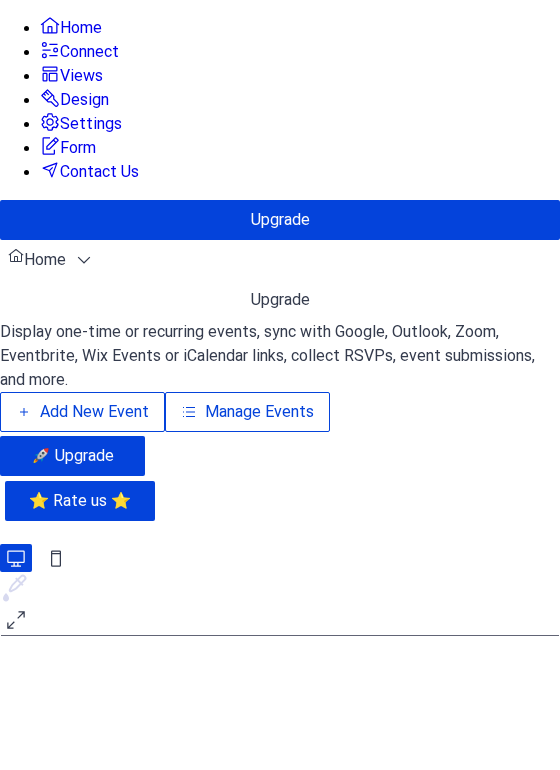 click on "Contact Us" at bounding box center [55, 300] 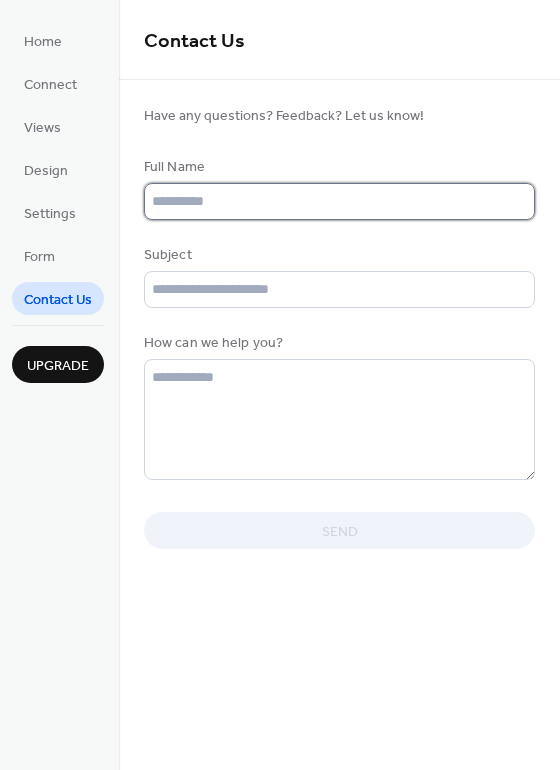 click at bounding box center (339, 201) 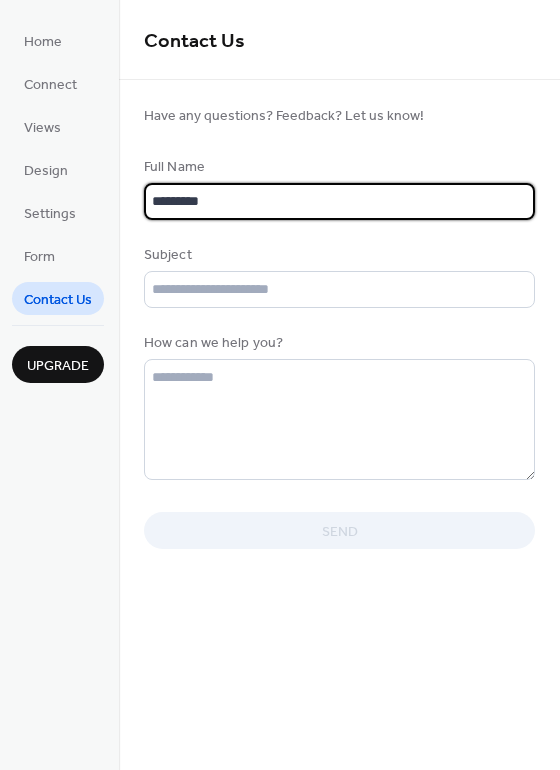 type on "**********" 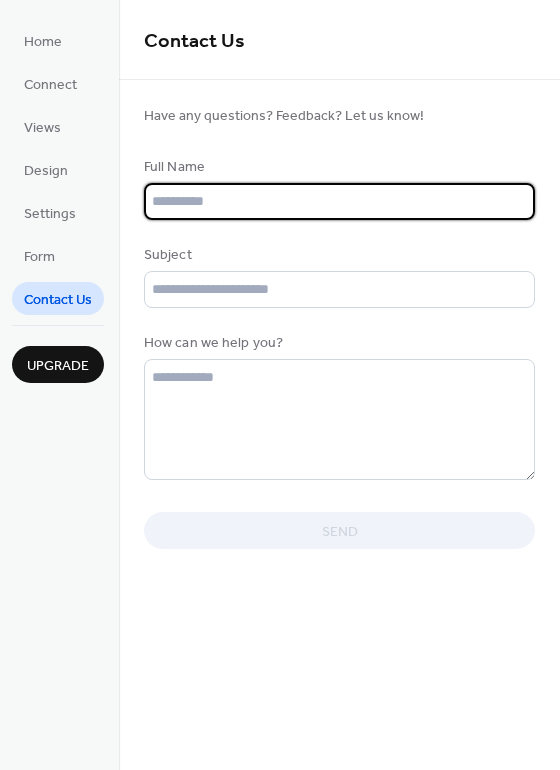 type on "**********" 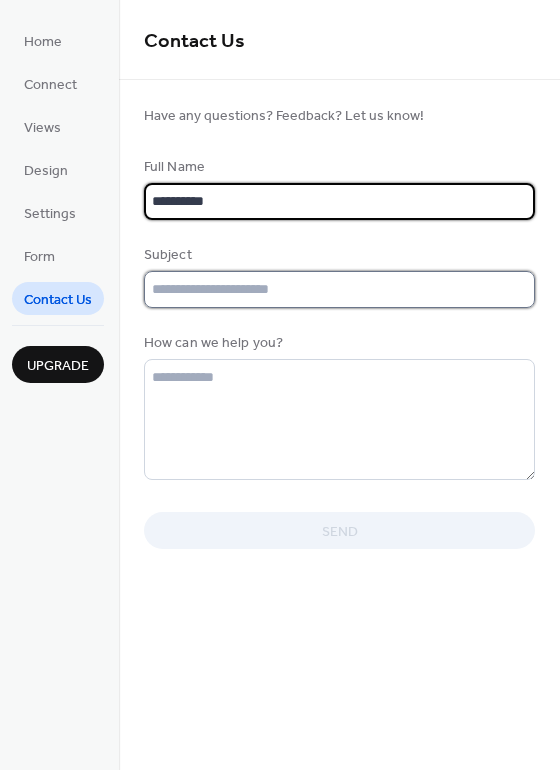 click at bounding box center [339, 289] 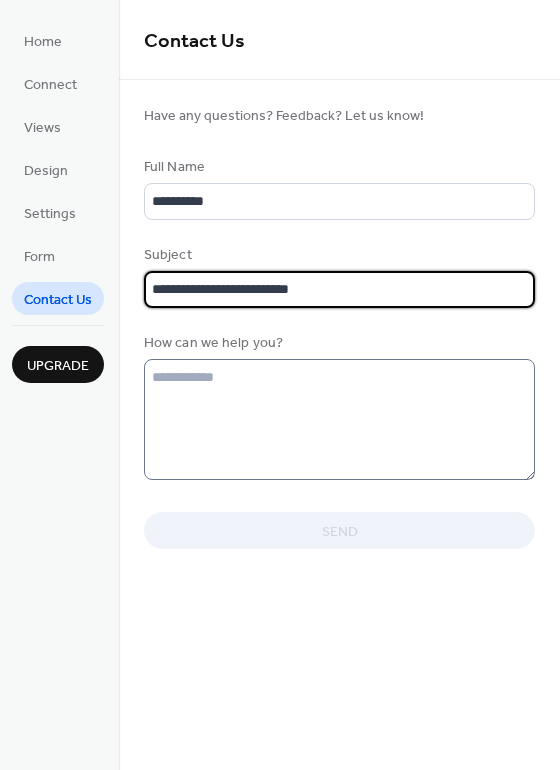 type on "**********" 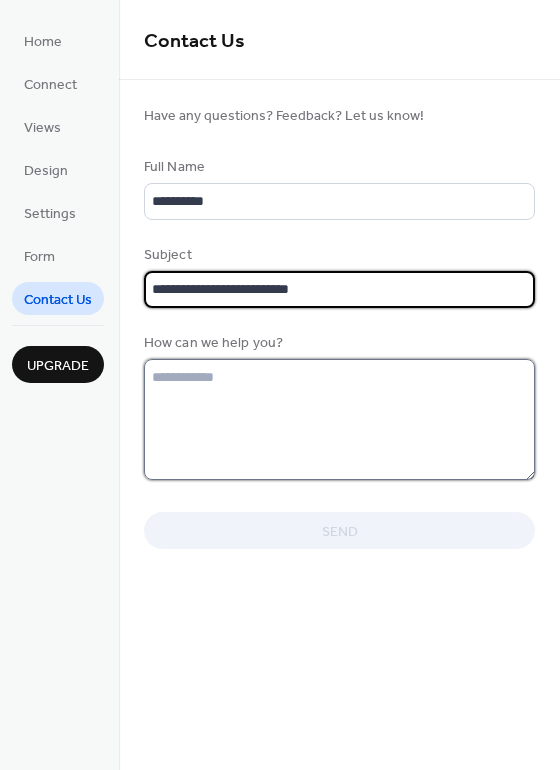click at bounding box center (339, 419) 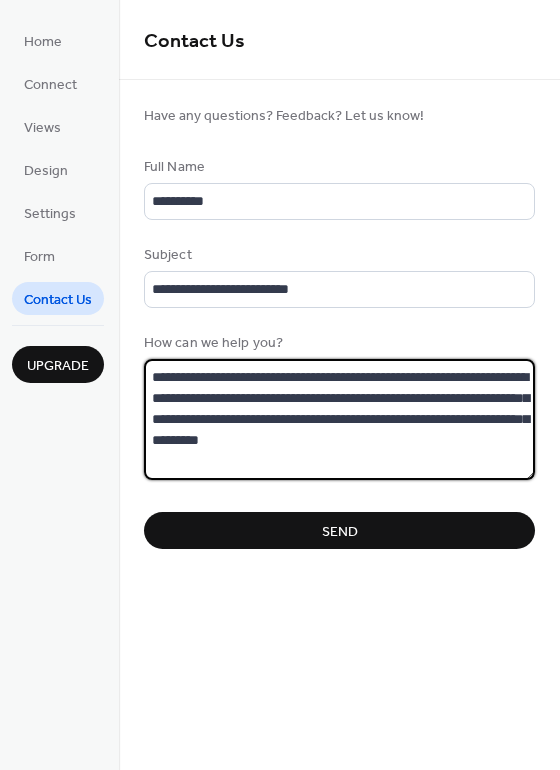 type on "**********" 